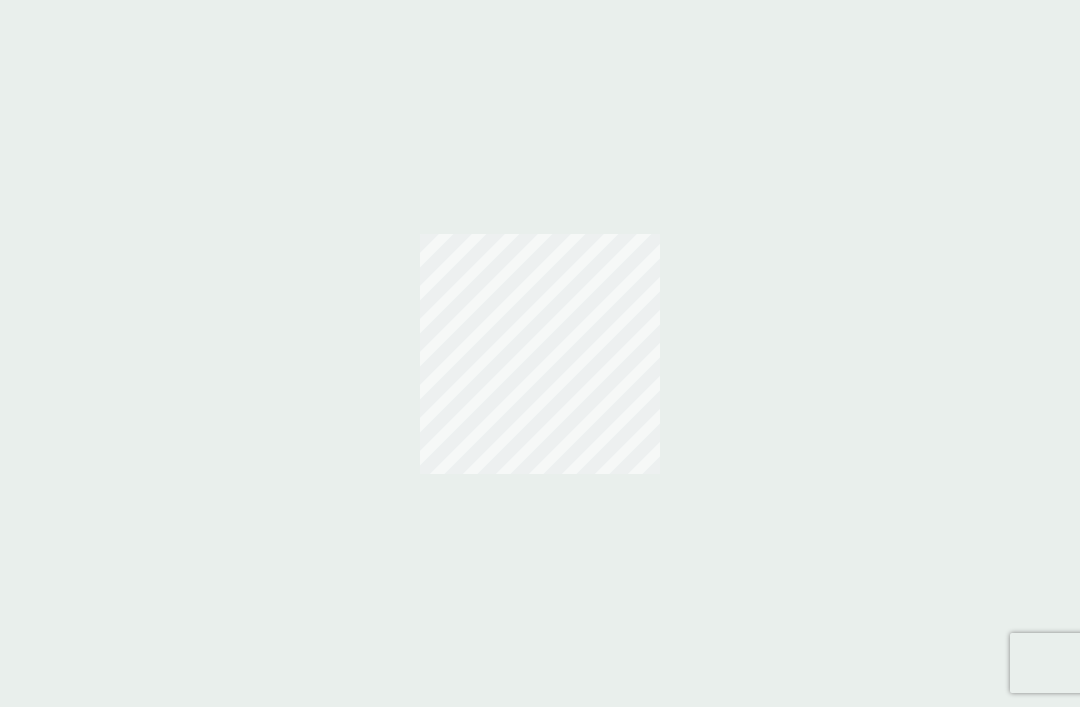scroll, scrollTop: 0, scrollLeft: 0, axis: both 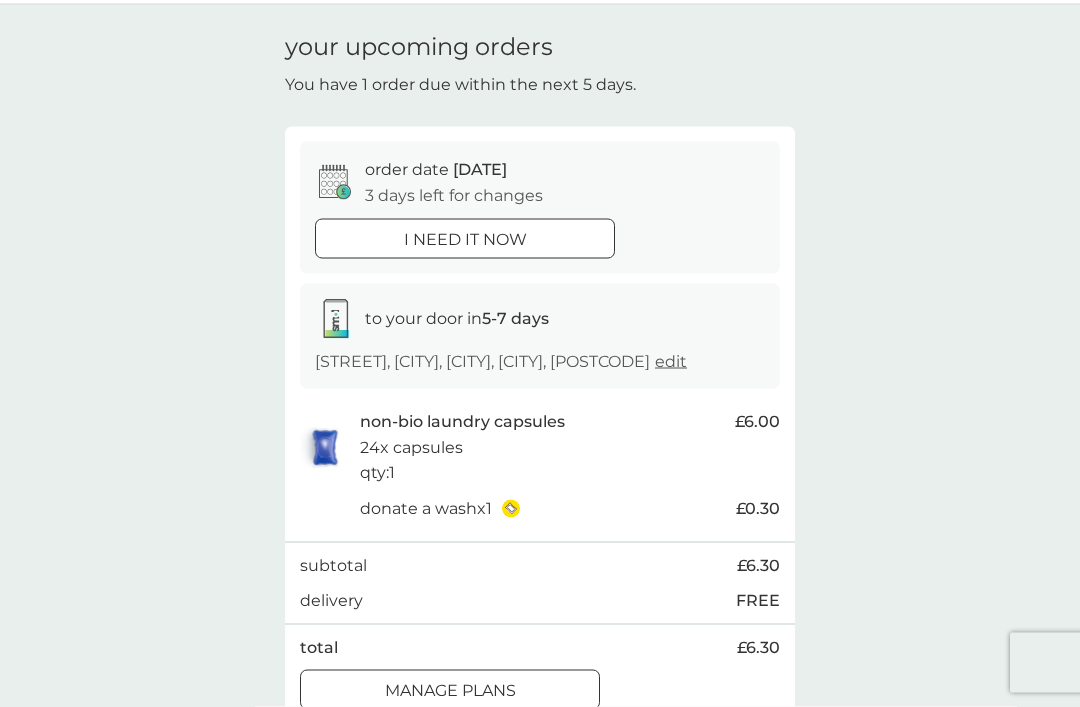 click on "non-bio laundry capsules 24x capsules qty :  1" at bounding box center (542, 447) 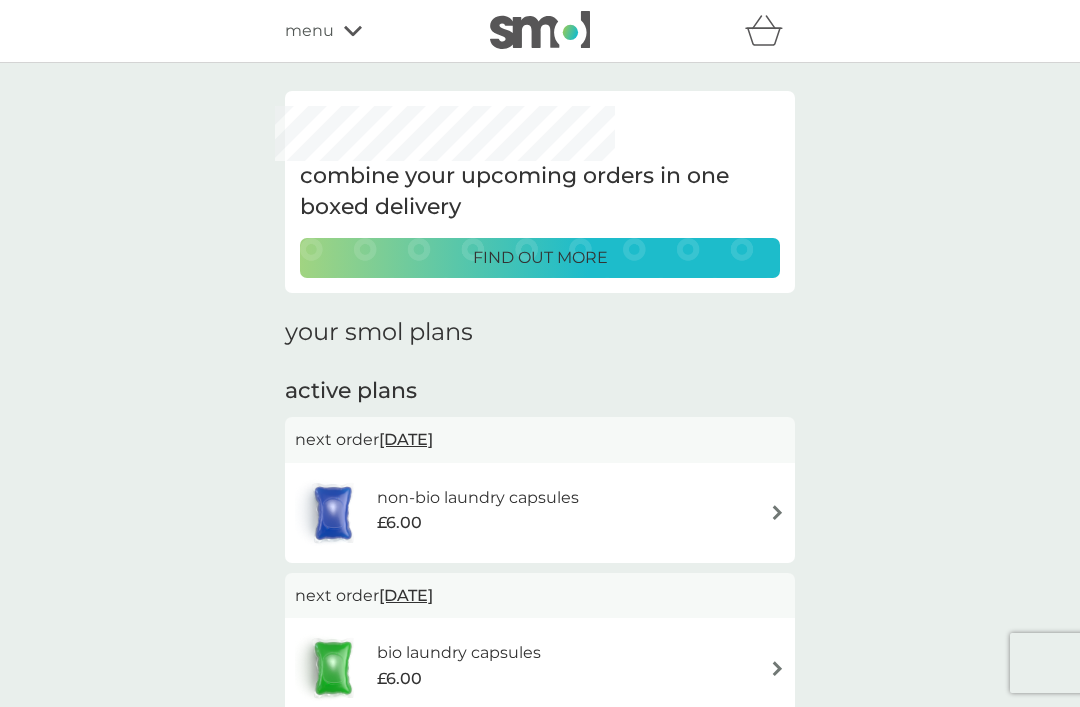 click at bounding box center (777, 668) 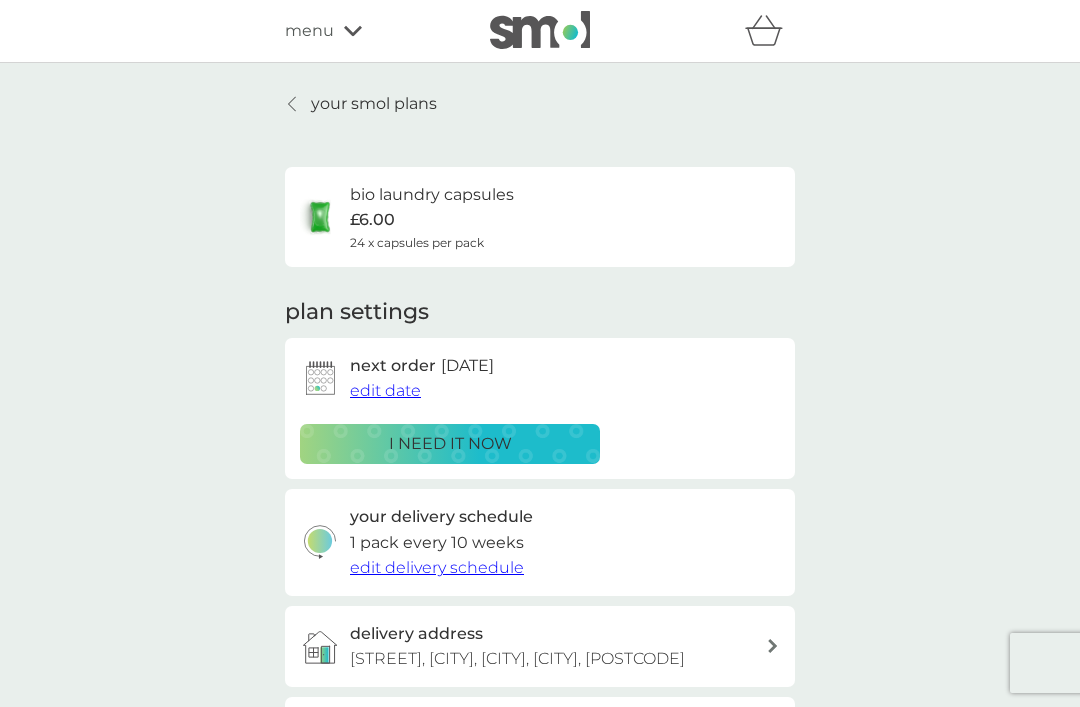 click on "edit date" at bounding box center [385, 390] 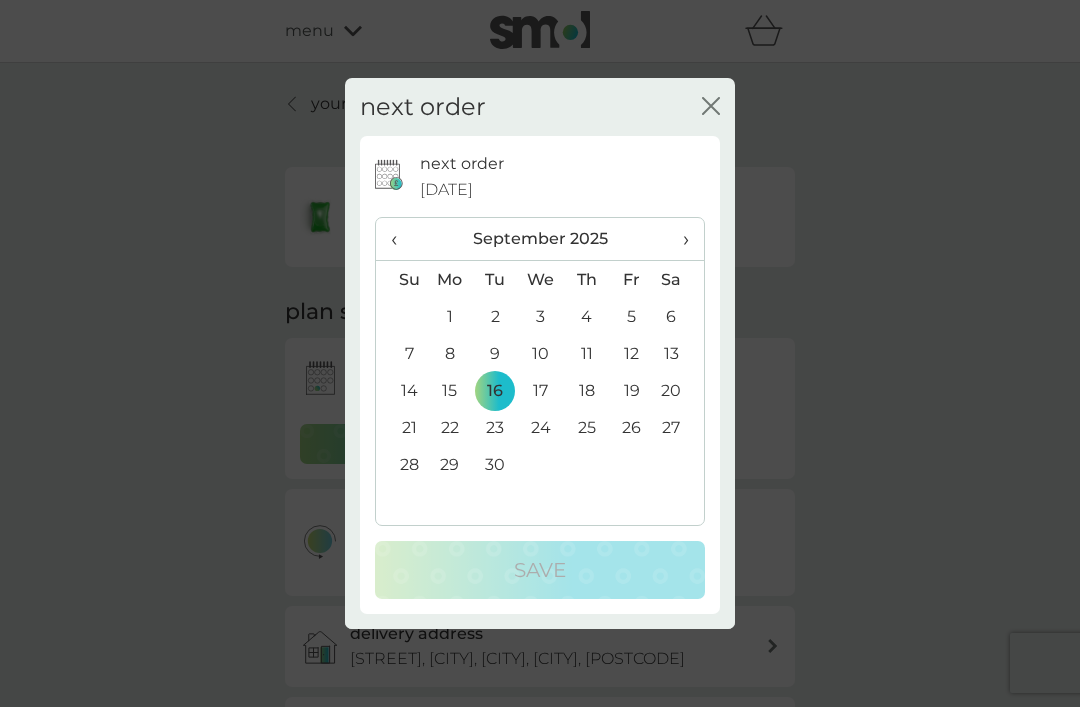 click on "‹" at bounding box center [401, 239] 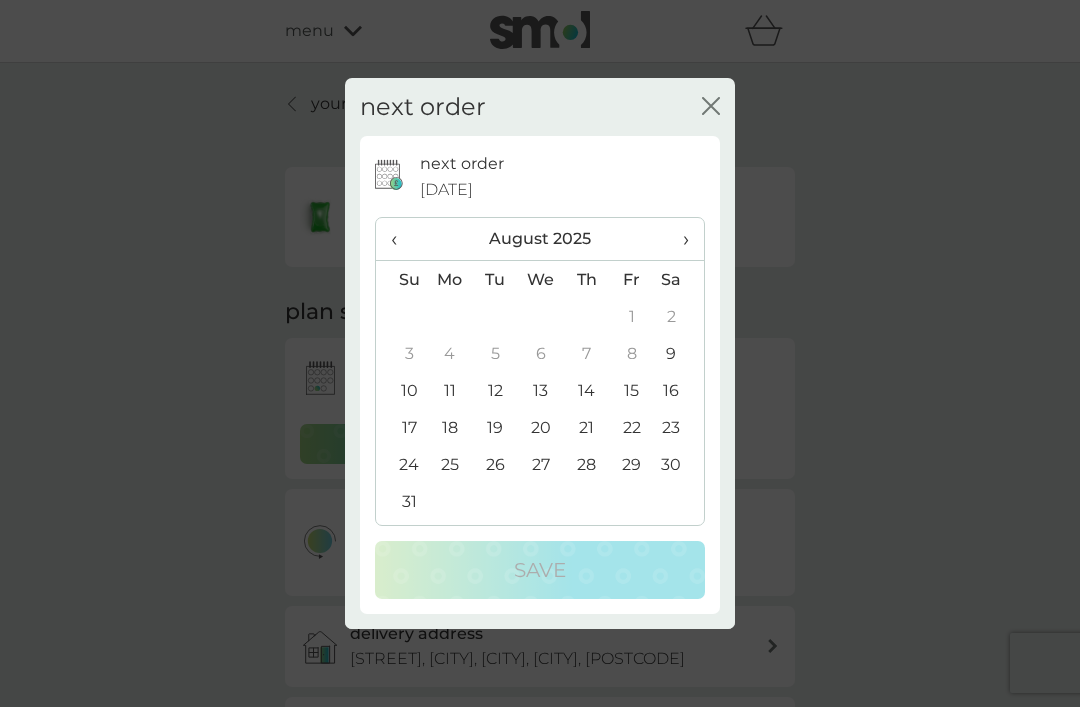 click on "18" at bounding box center (450, 427) 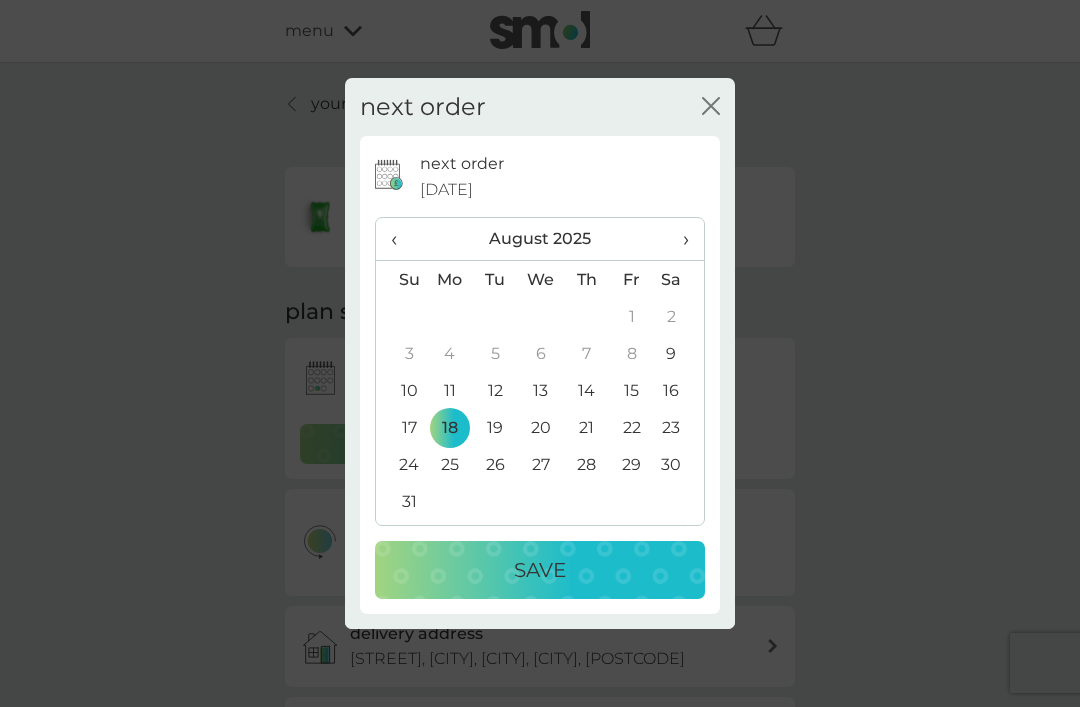 click on "Save" at bounding box center [540, 570] 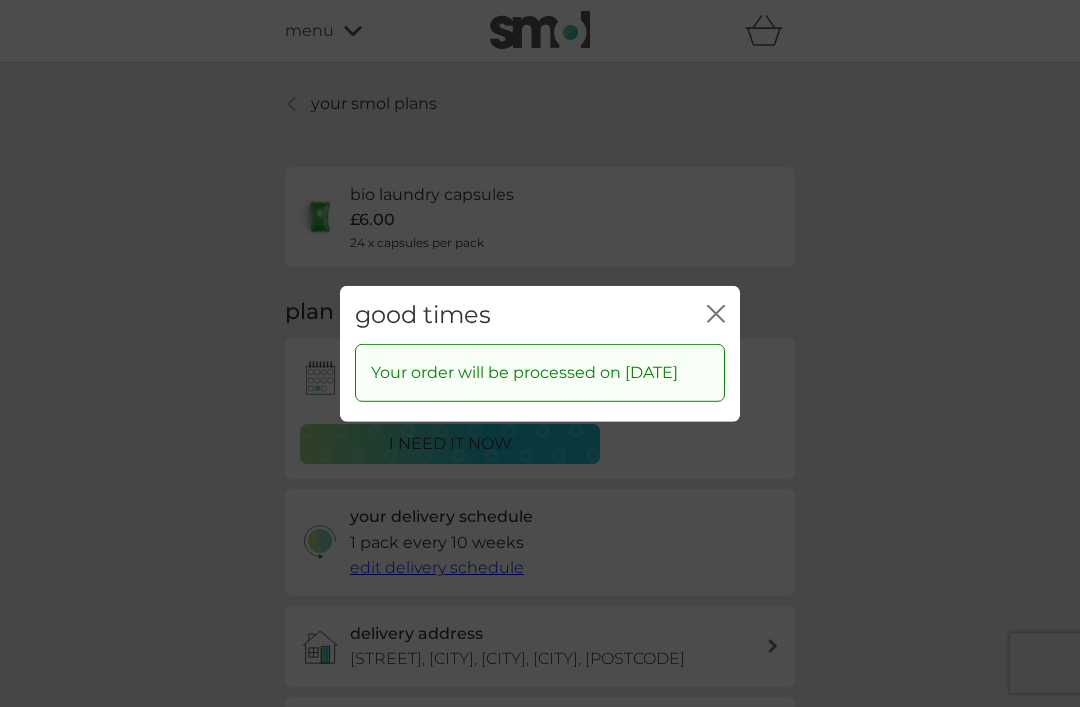 click on "close" 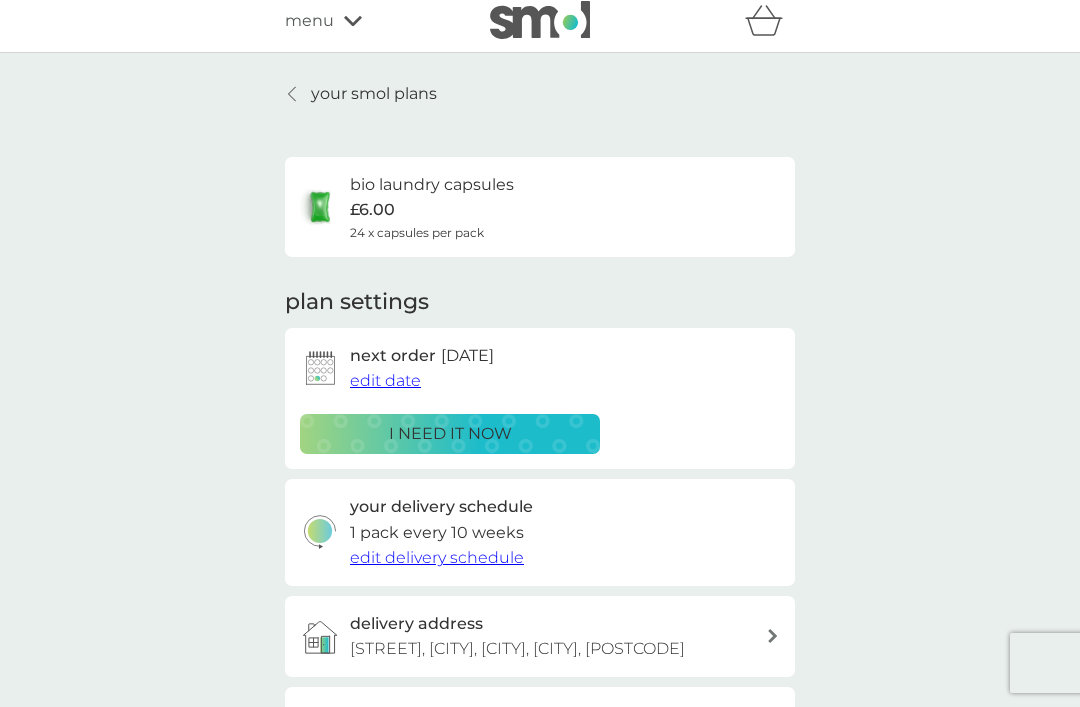 scroll, scrollTop: 0, scrollLeft: 0, axis: both 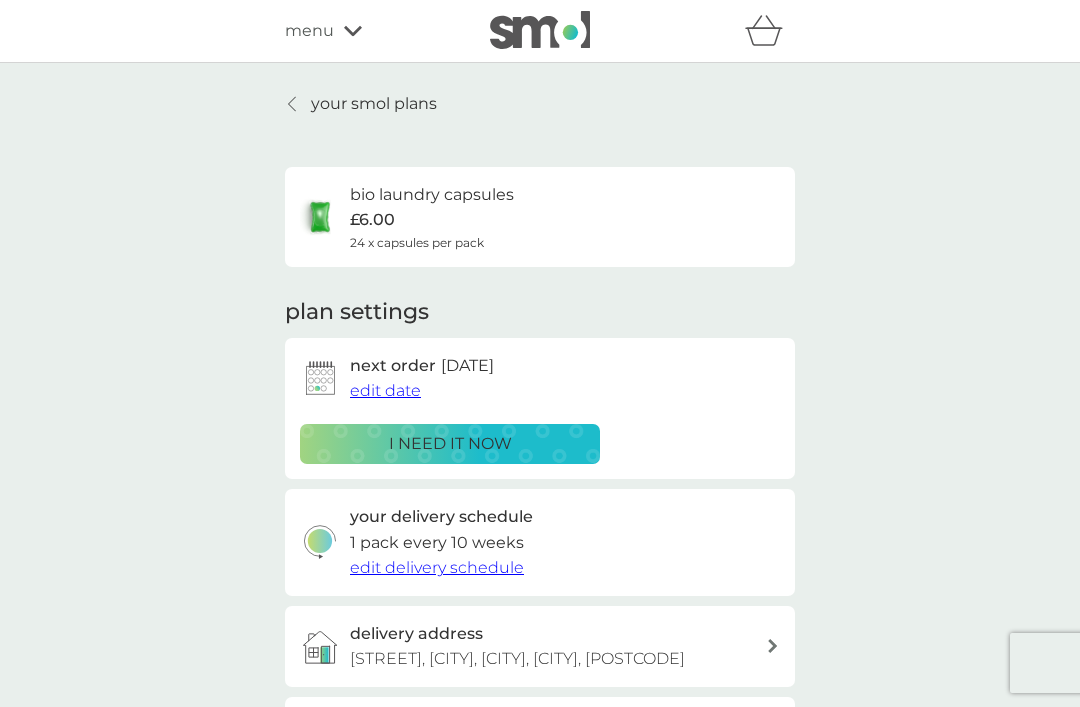 click on "bio laundry capsules £6.00 24 x capsules per pack" at bounding box center (432, 217) 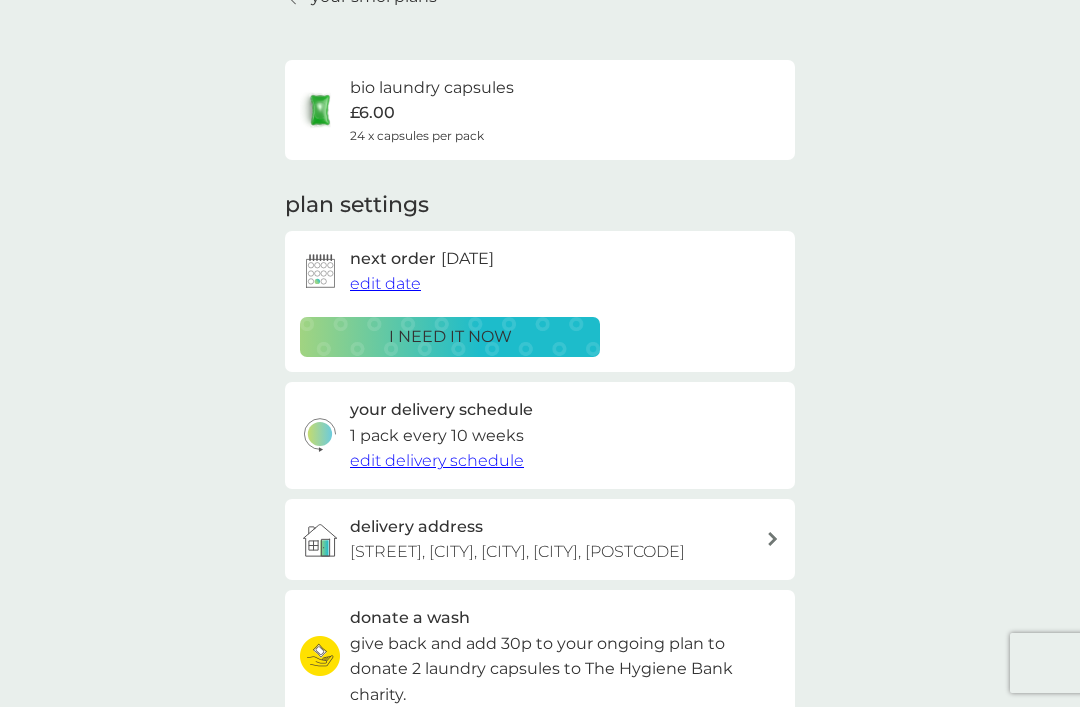 scroll, scrollTop: 0, scrollLeft: 0, axis: both 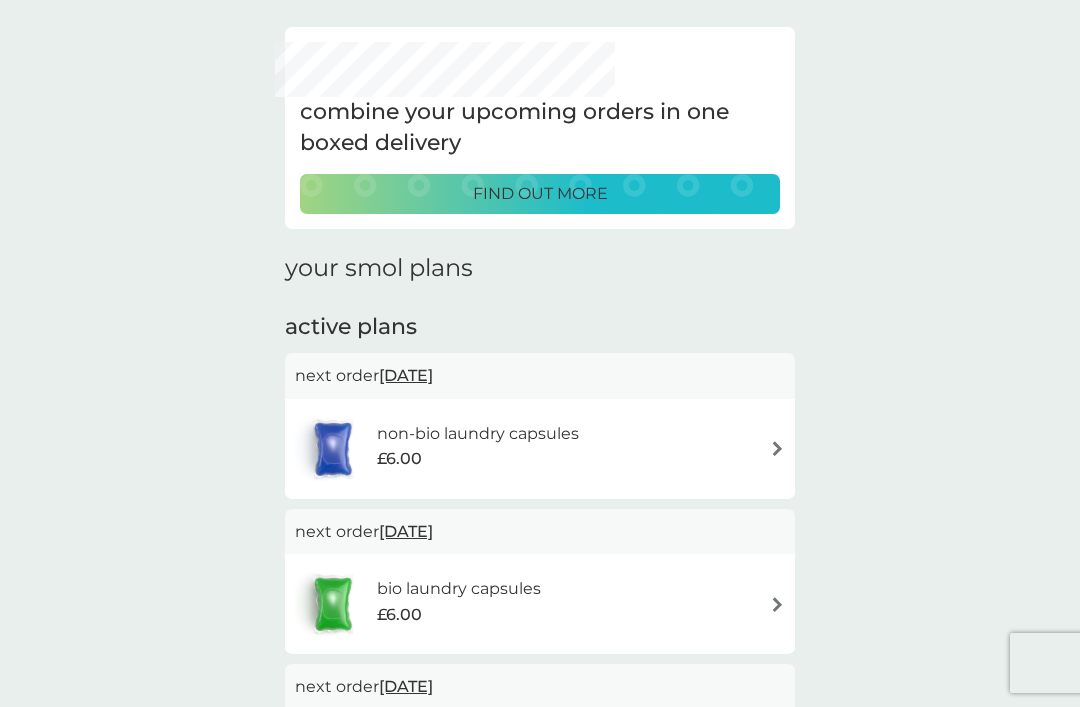 click on "bio laundry capsules £6.00" at bounding box center (540, 604) 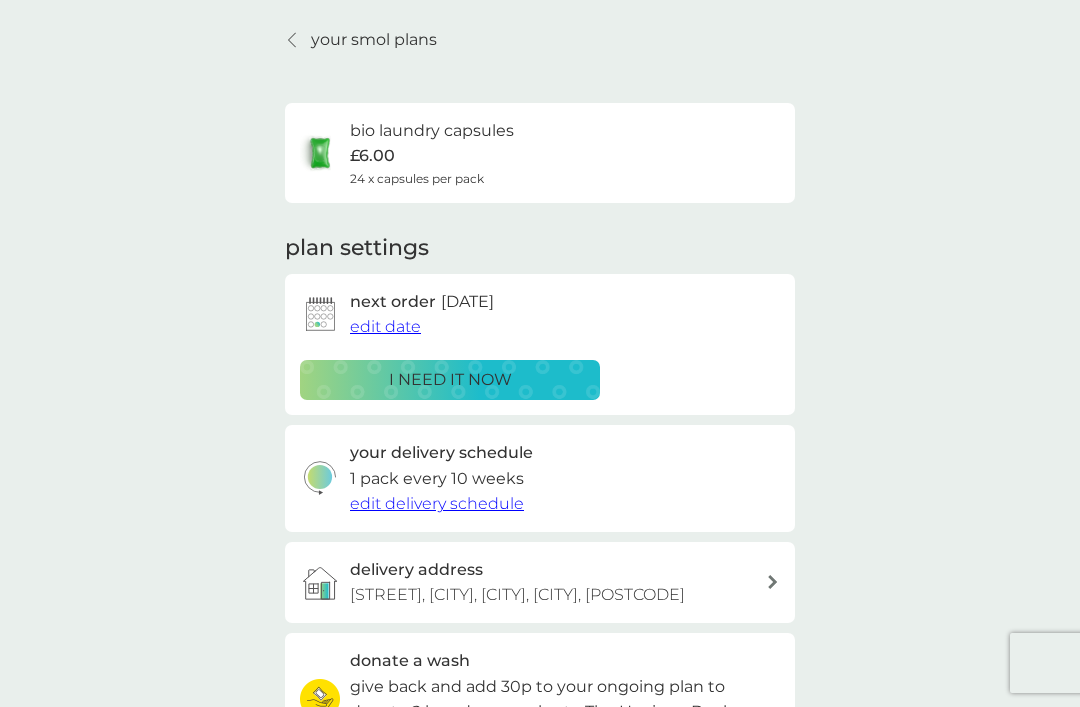 scroll, scrollTop: 0, scrollLeft: 0, axis: both 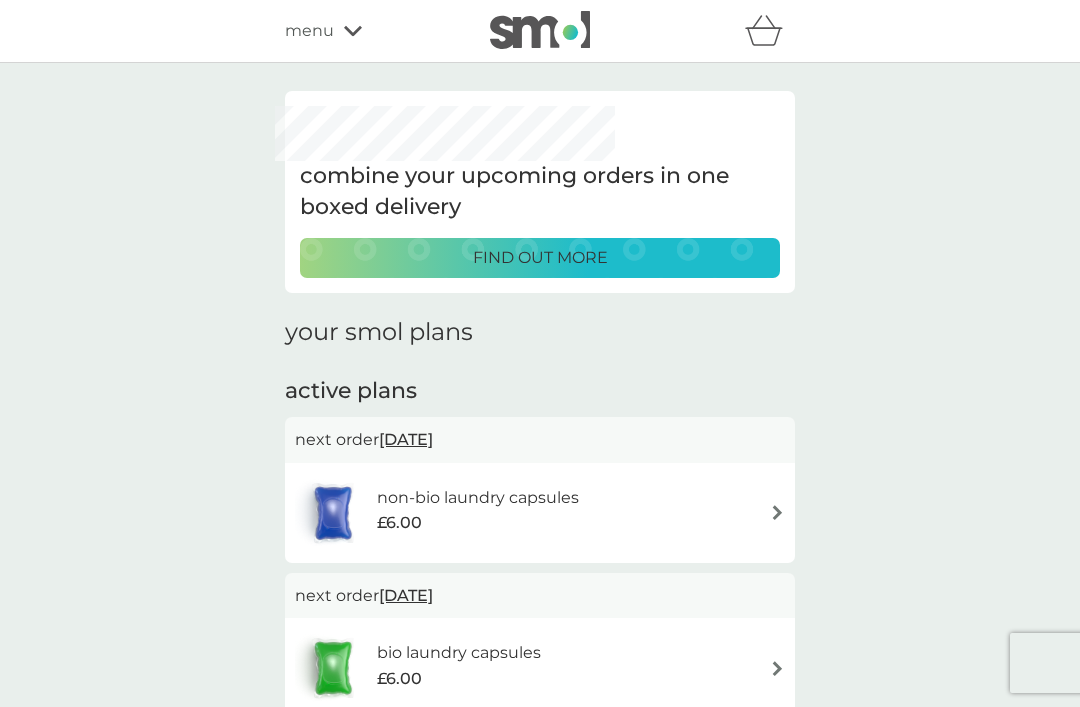 click at bounding box center (777, 512) 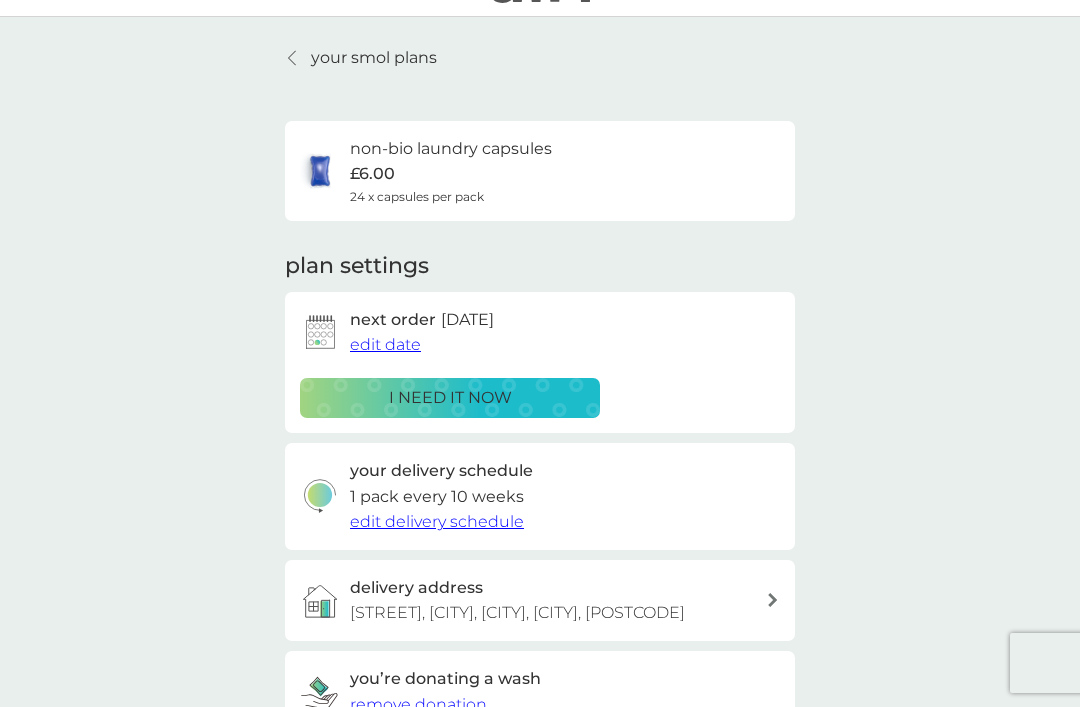 scroll, scrollTop: 45, scrollLeft: 0, axis: vertical 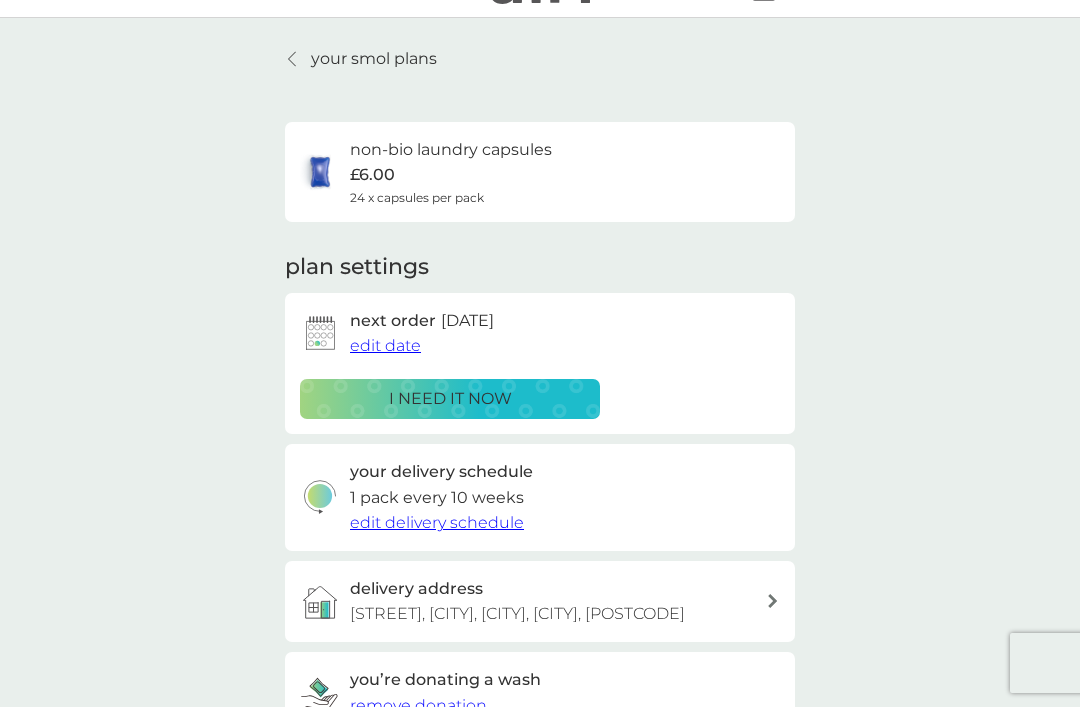 click on "edit delivery schedule" at bounding box center [437, 522] 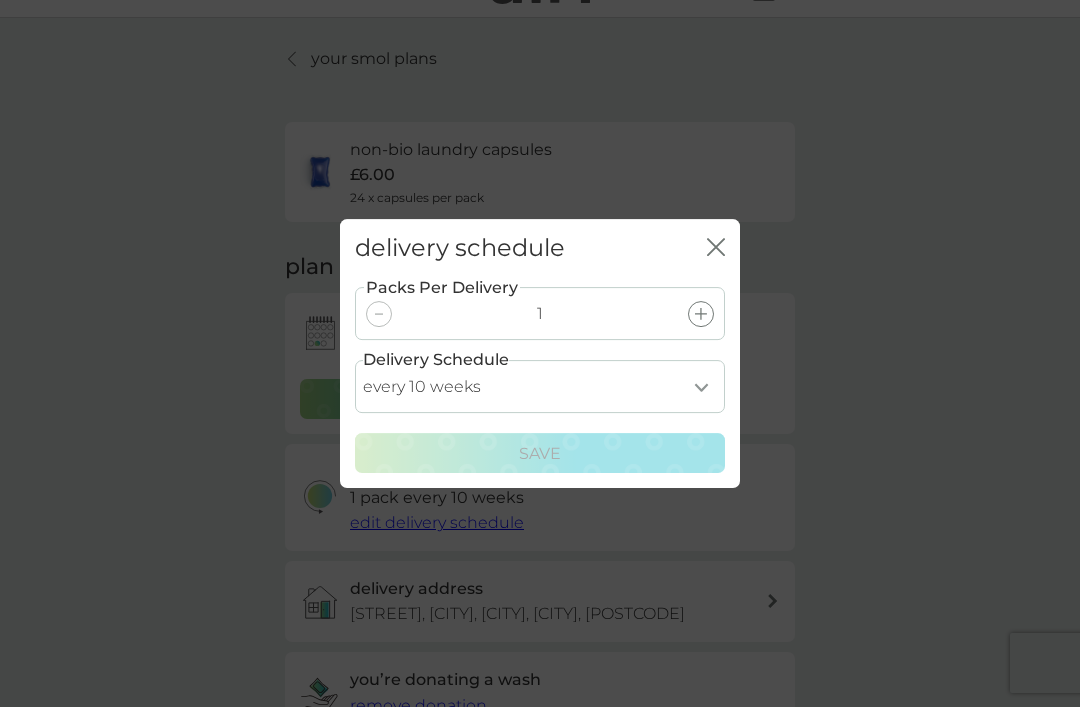 click on "delivery schedule close" at bounding box center [540, 248] 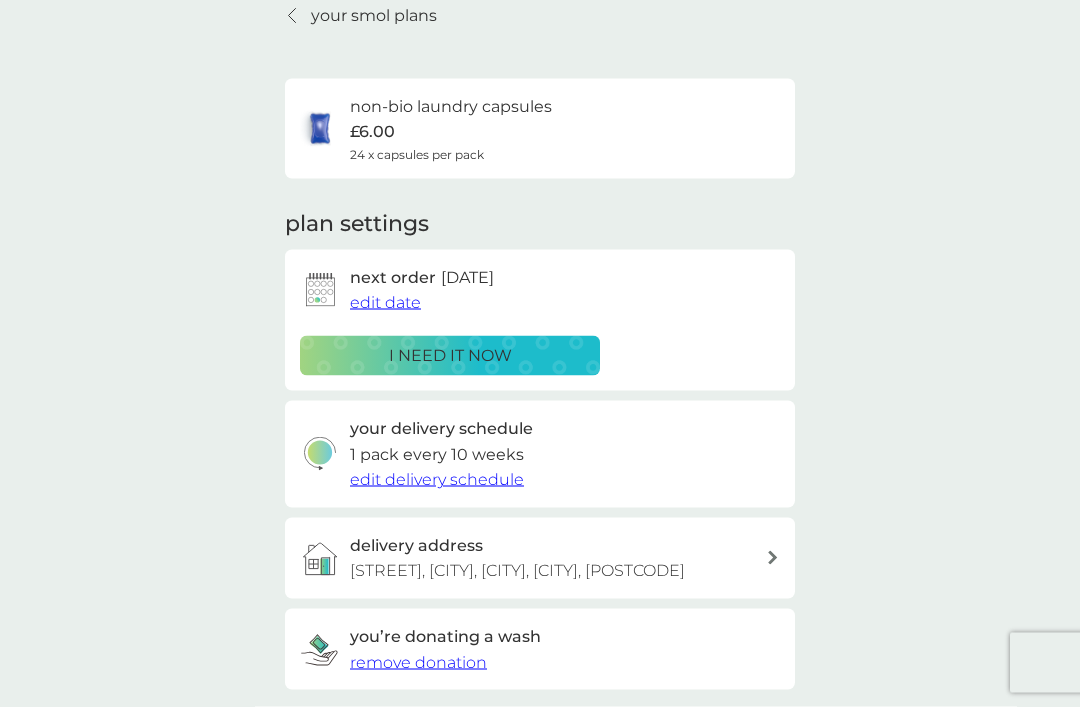 scroll, scrollTop: 89, scrollLeft: 0, axis: vertical 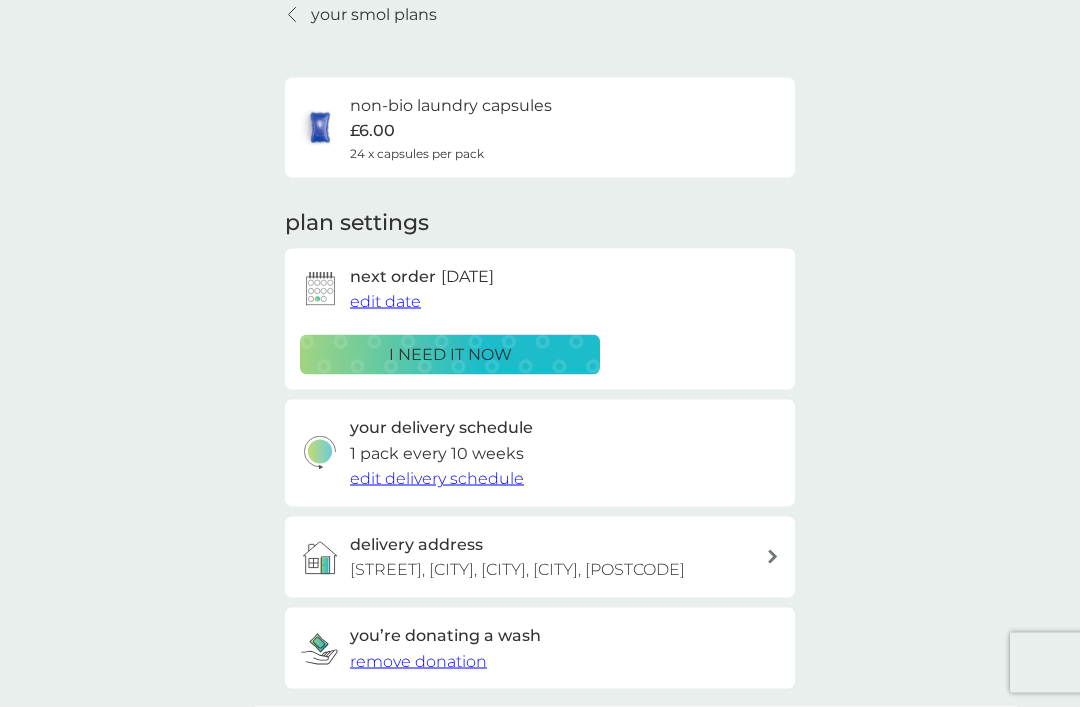 click on "edit delivery schedule" at bounding box center (437, 478) 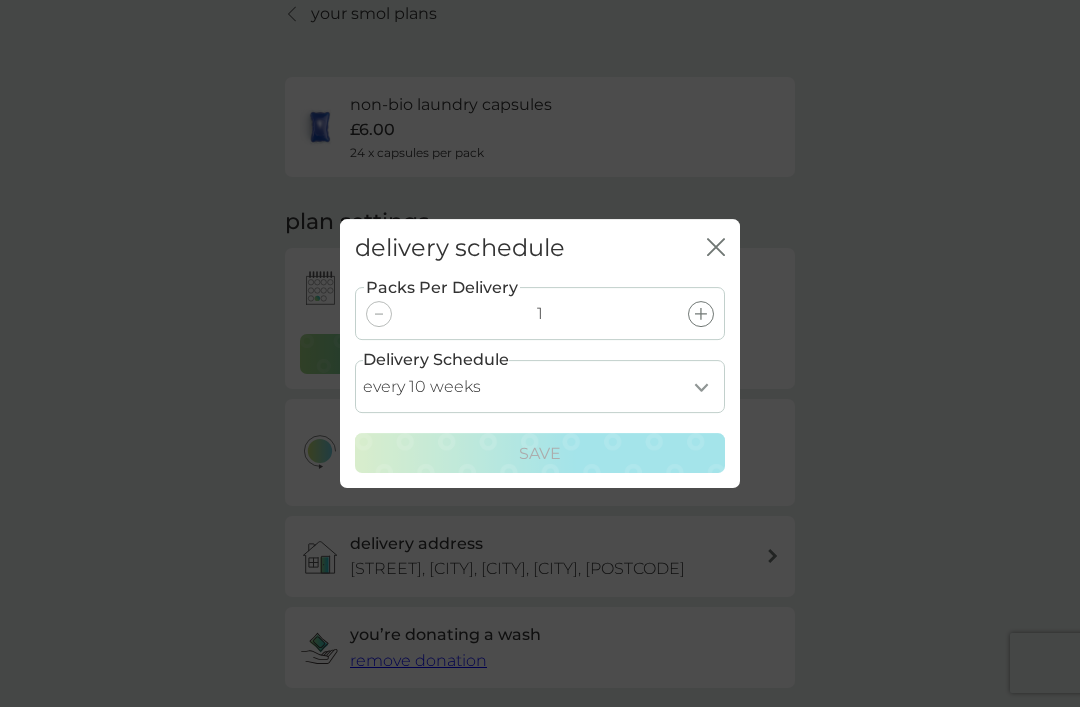 click on "every 1 week every 2 weeks every 3 weeks every 4 weeks every 5 weeks every 6 weeks every 7 weeks every 8 weeks every 9 weeks every 10 weeks every 11 weeks every 12 weeks every 13 weeks every 14 weeks every 15 weeks every 16 weeks every 17 weeks" at bounding box center [540, 386] 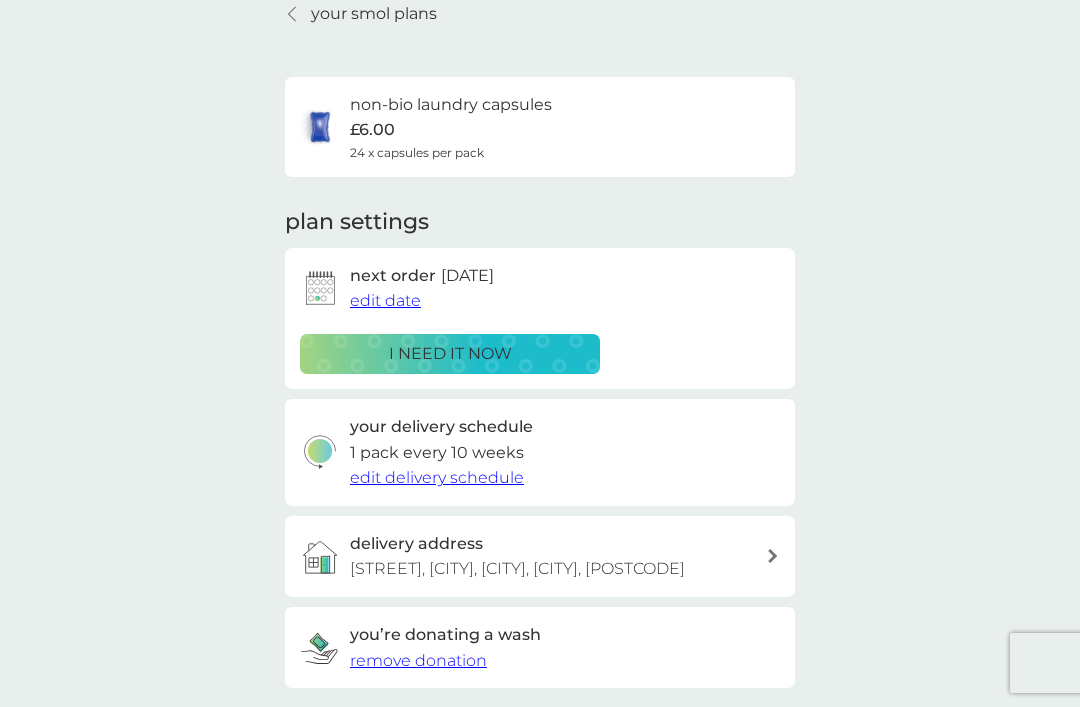 scroll, scrollTop: 88, scrollLeft: 0, axis: vertical 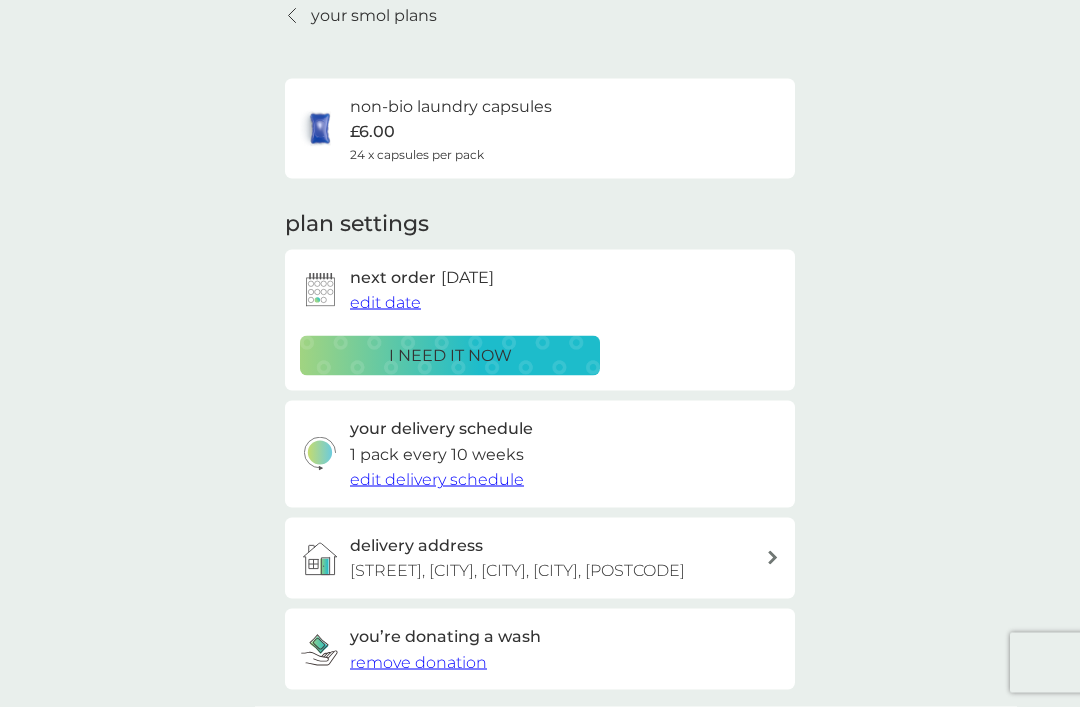 click on "non-bio laundry capsules" at bounding box center [451, 107] 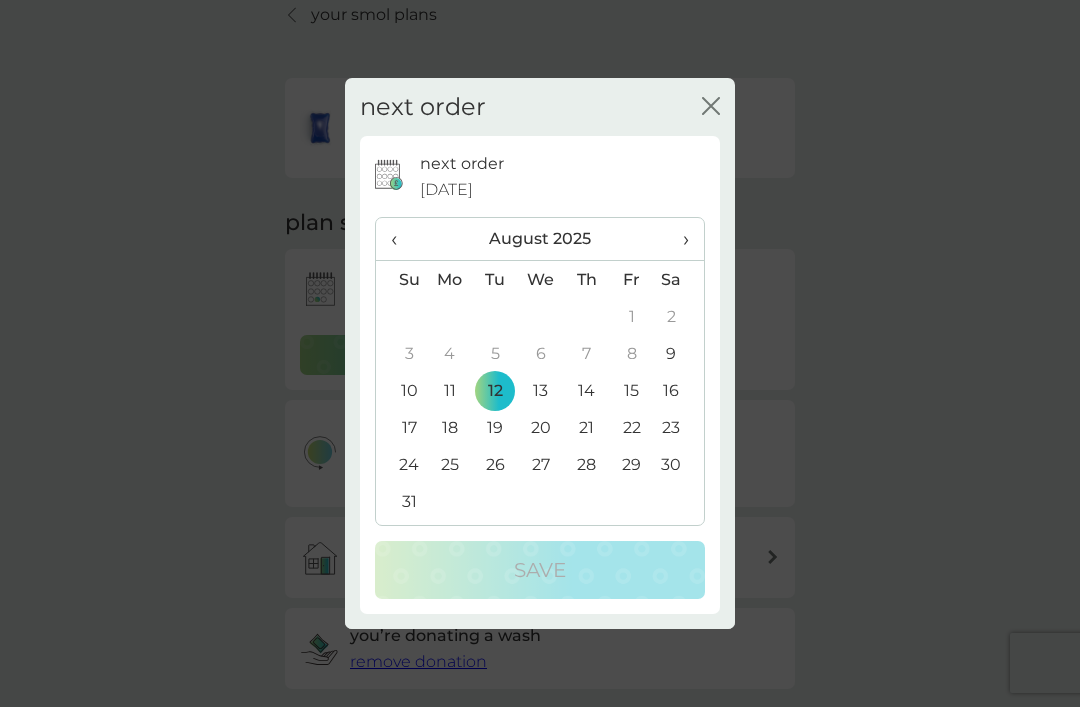 click on "30" at bounding box center [679, 464] 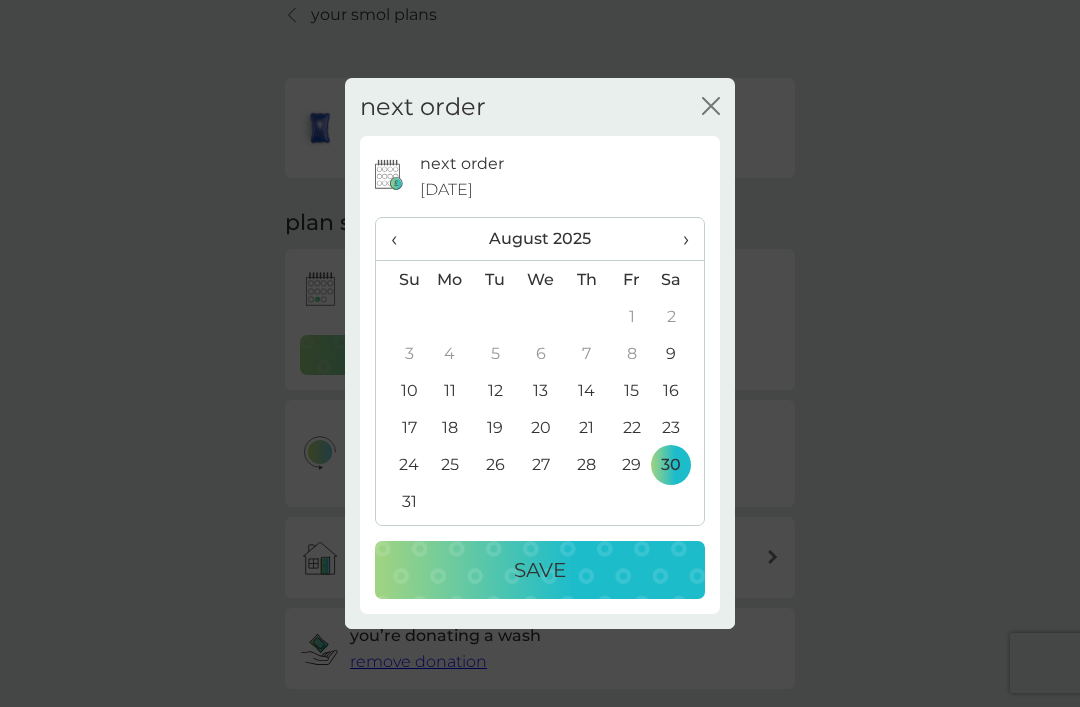 click on "Save" at bounding box center [540, 570] 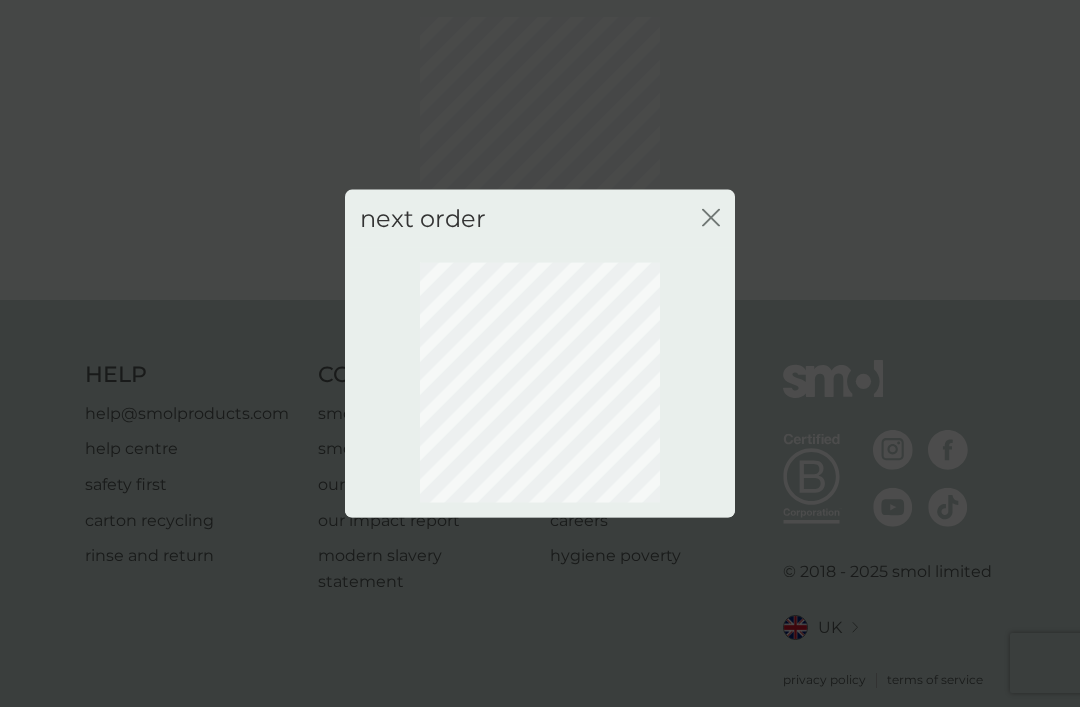 scroll, scrollTop: 66, scrollLeft: 0, axis: vertical 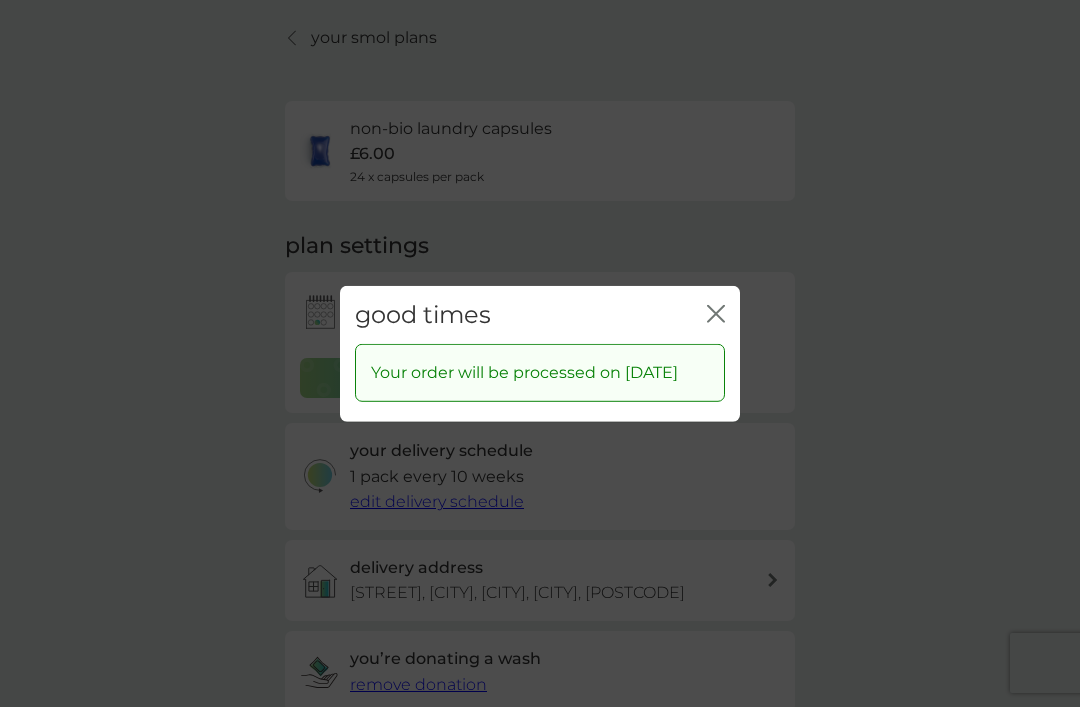 click on "close" 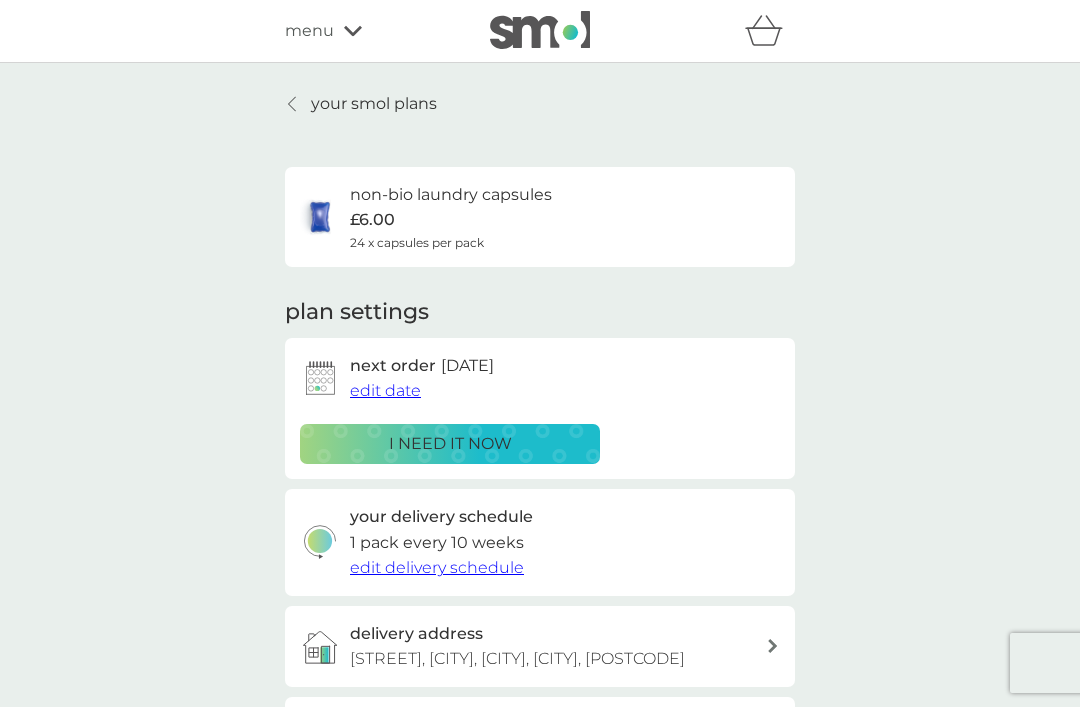 scroll, scrollTop: 0, scrollLeft: 0, axis: both 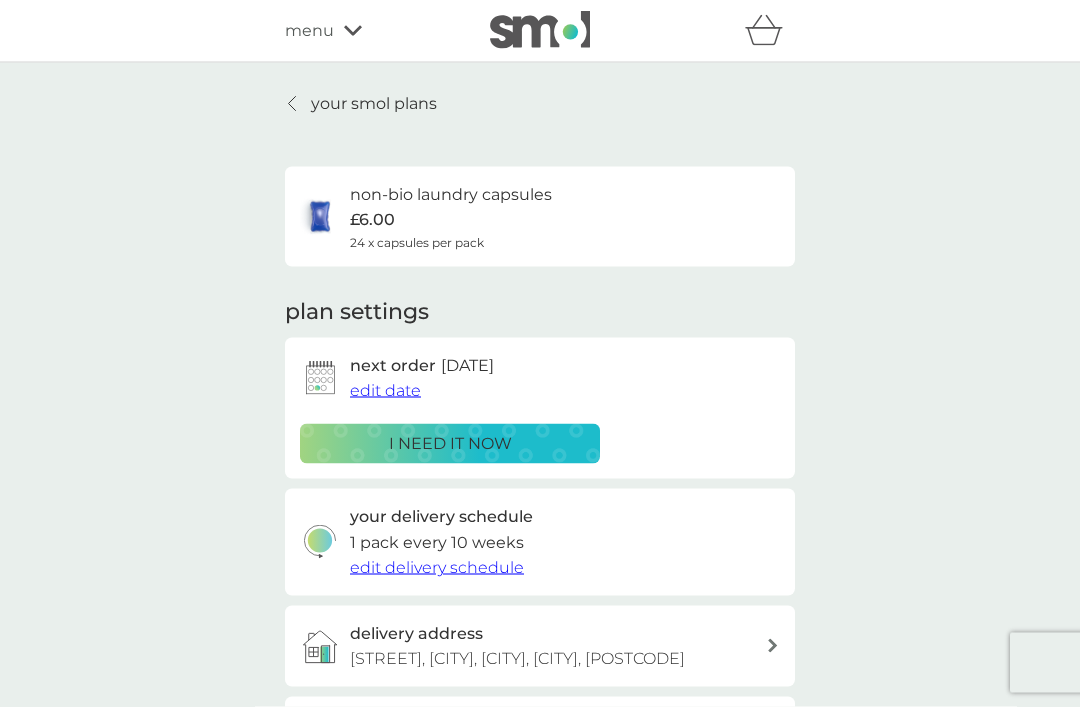 click on "menu" at bounding box center [370, 31] 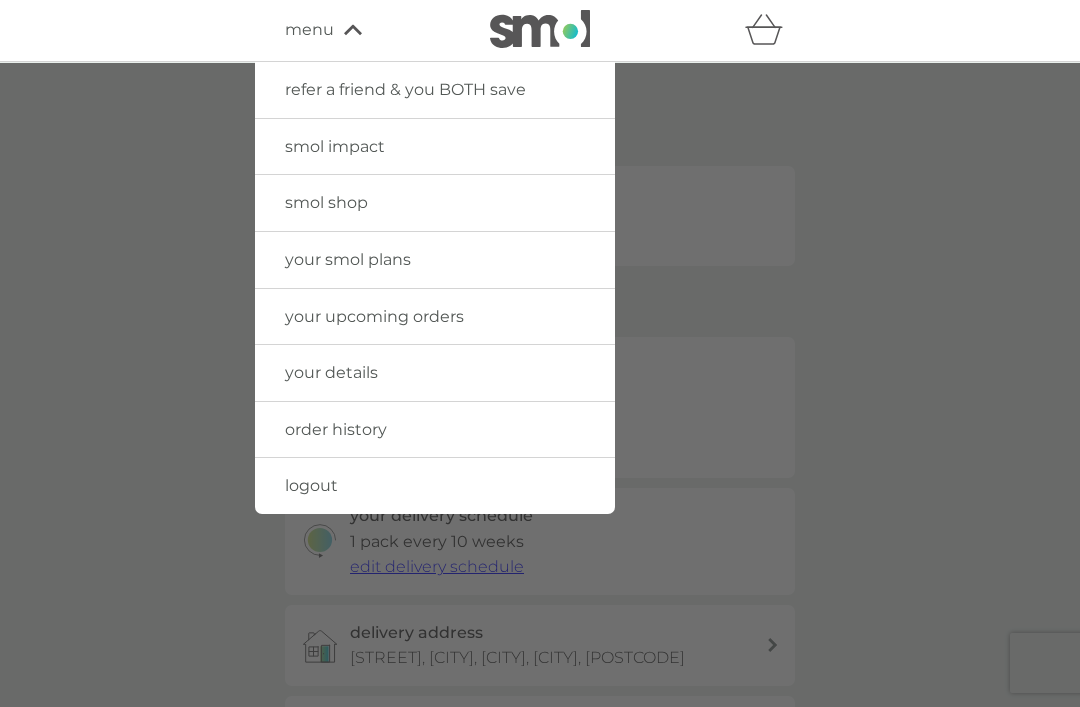 click on "logout" at bounding box center (311, 485) 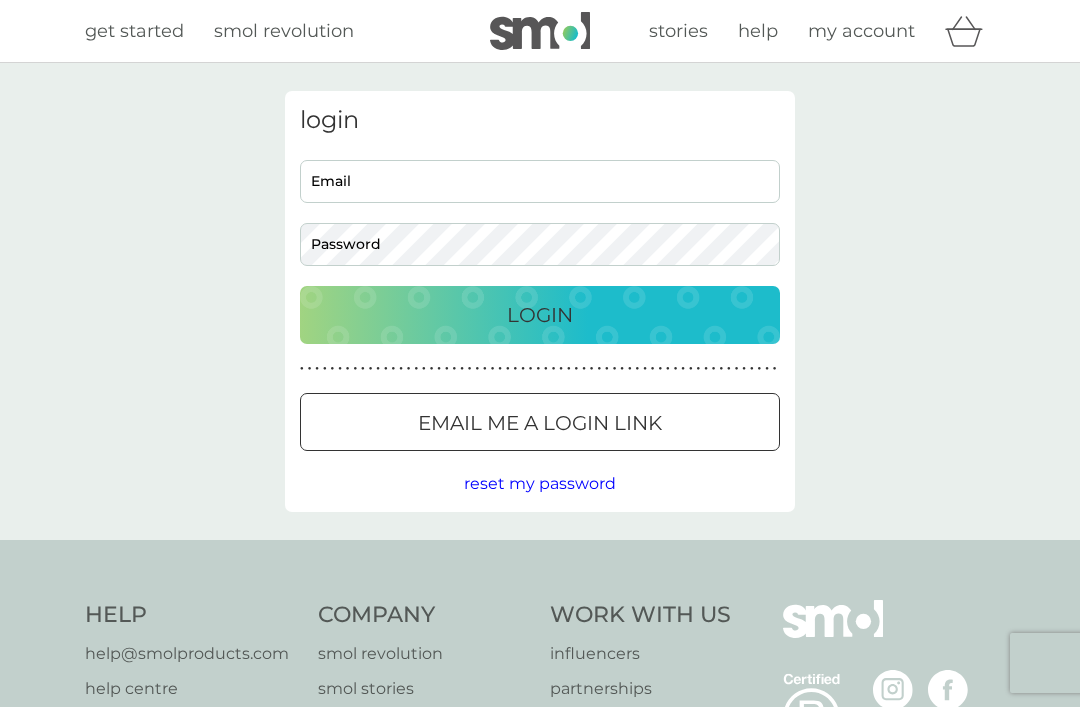 scroll, scrollTop: 0, scrollLeft: 0, axis: both 